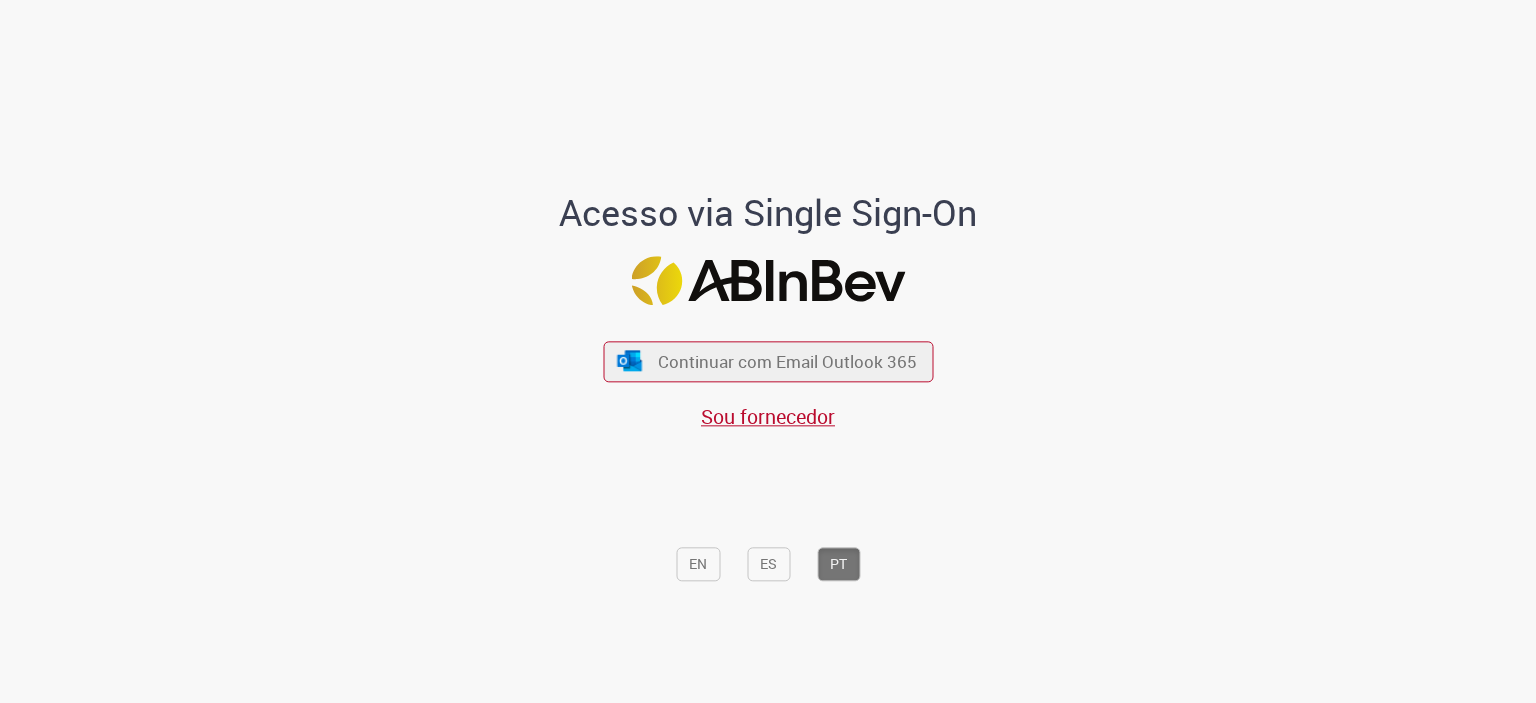 scroll, scrollTop: 0, scrollLeft: 0, axis: both 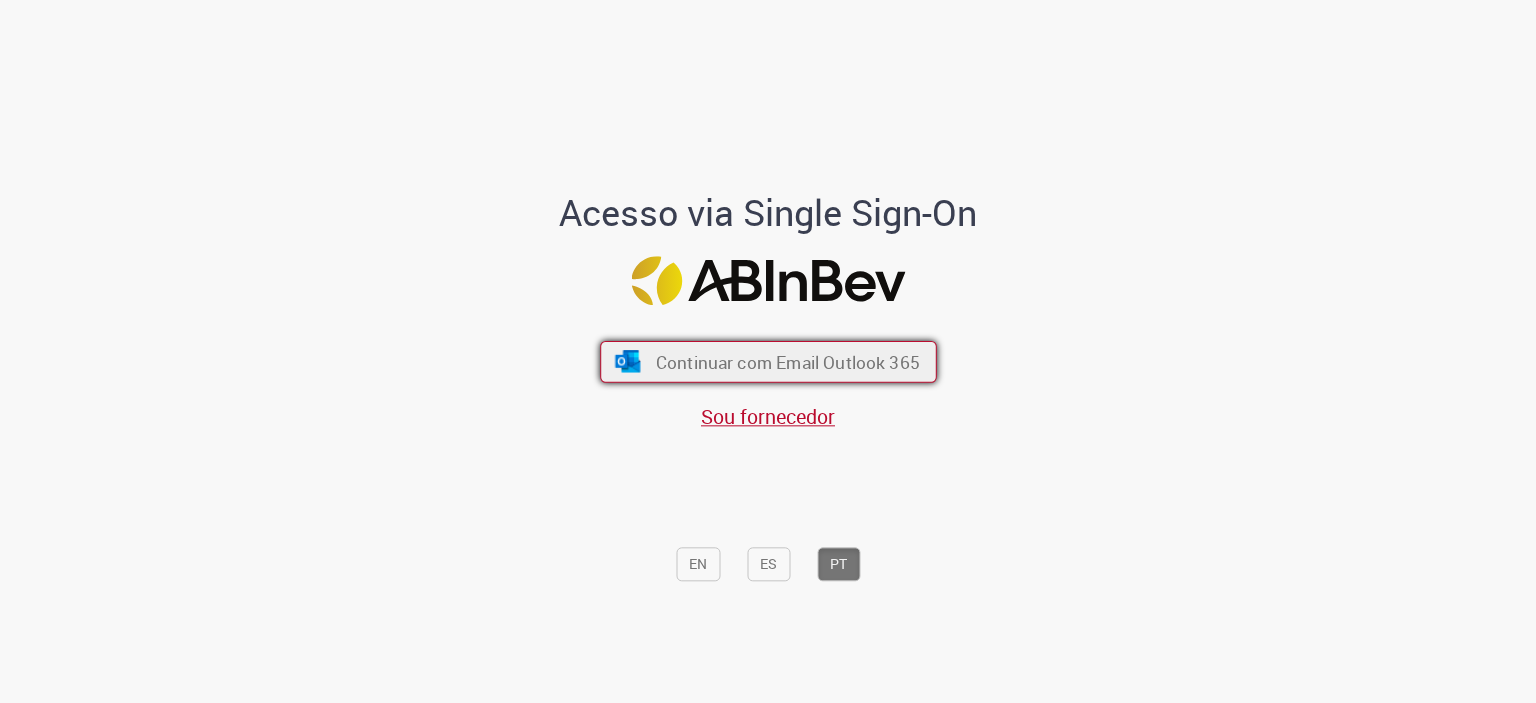 click on "Continuar com Email Outlook 365" at bounding box center [787, 361] 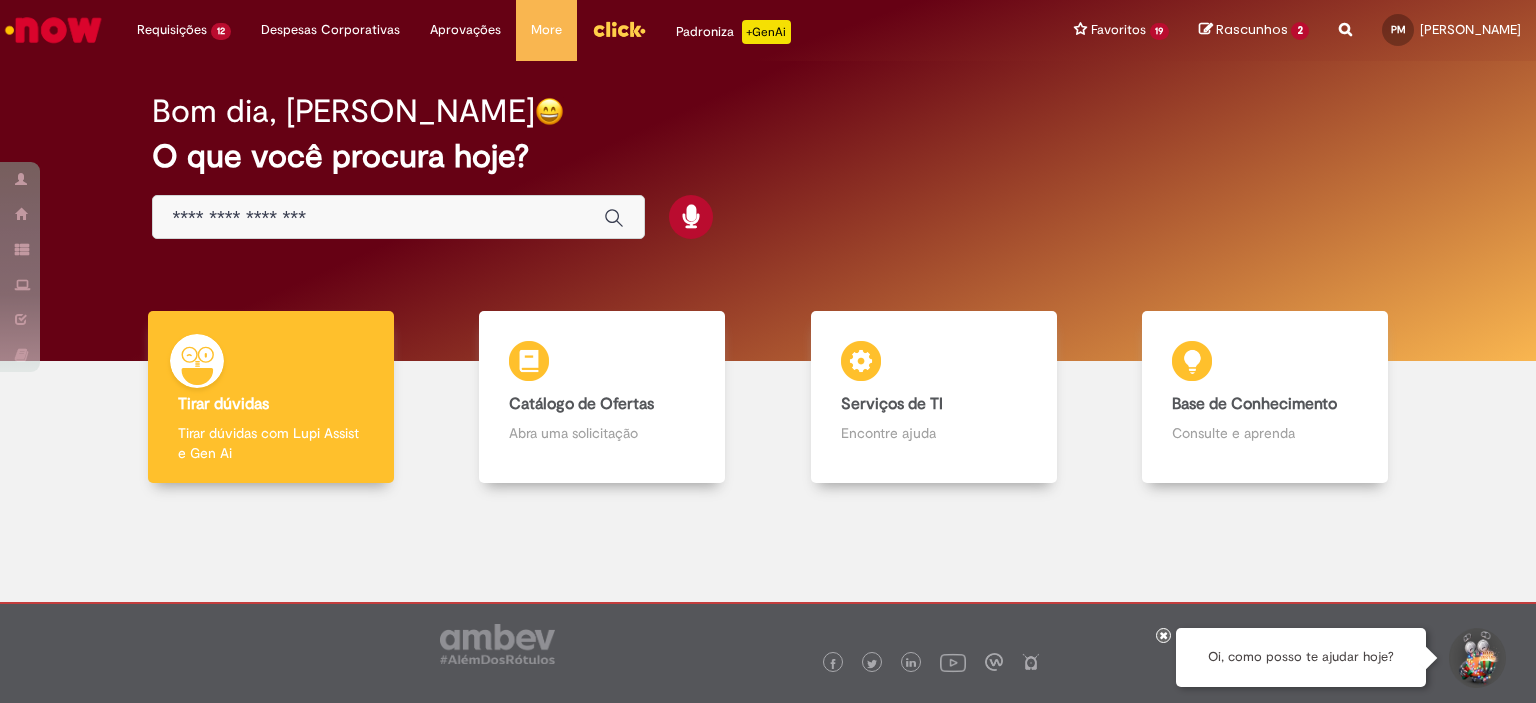 scroll, scrollTop: 0, scrollLeft: 0, axis: both 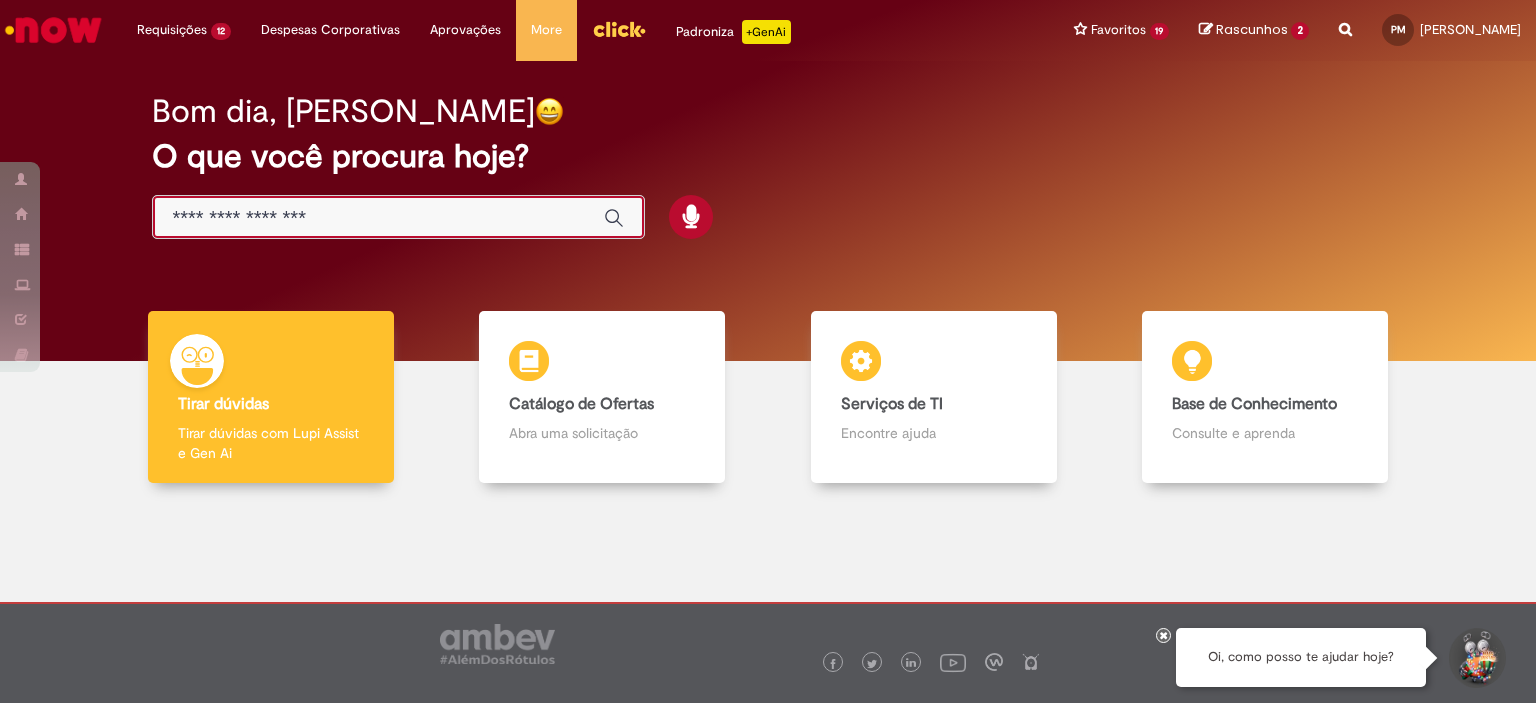 click at bounding box center [378, 218] 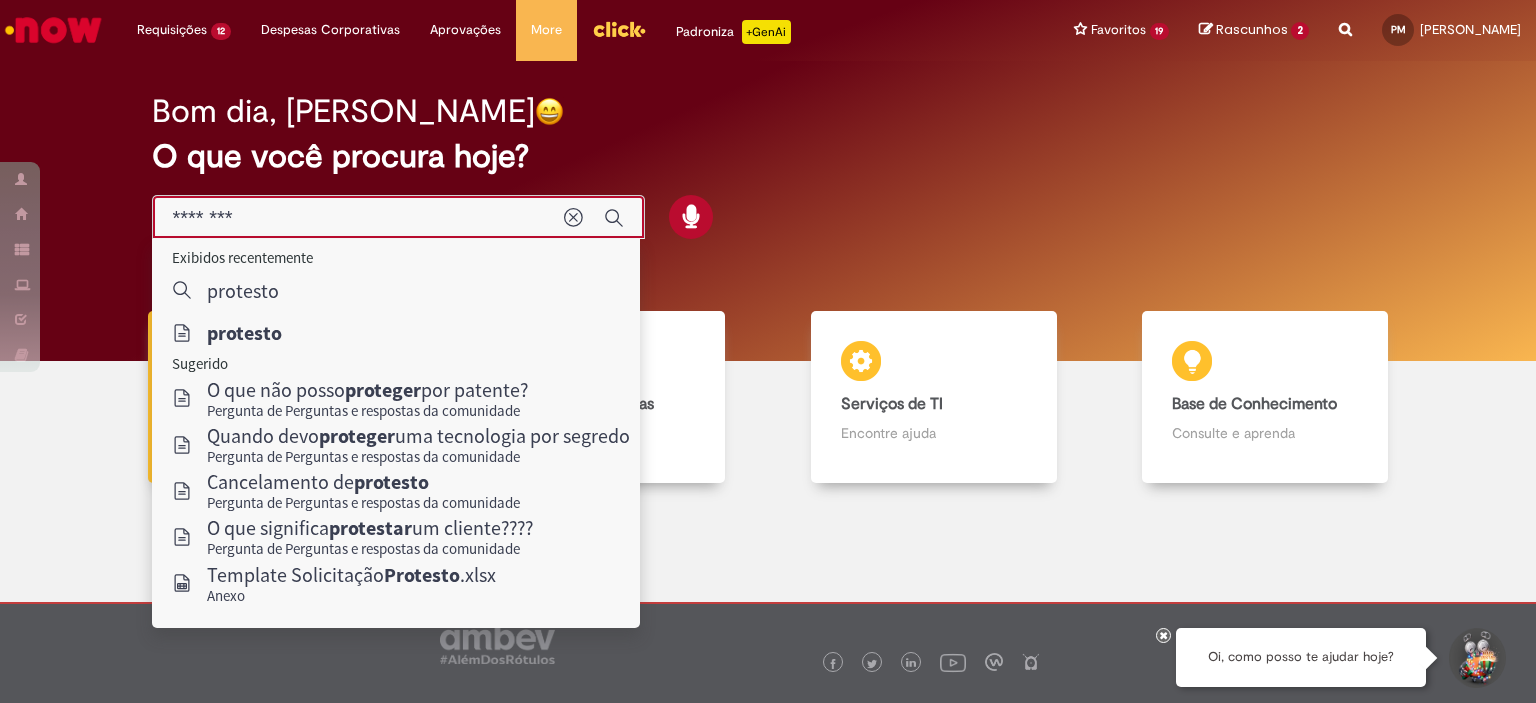 type on "********" 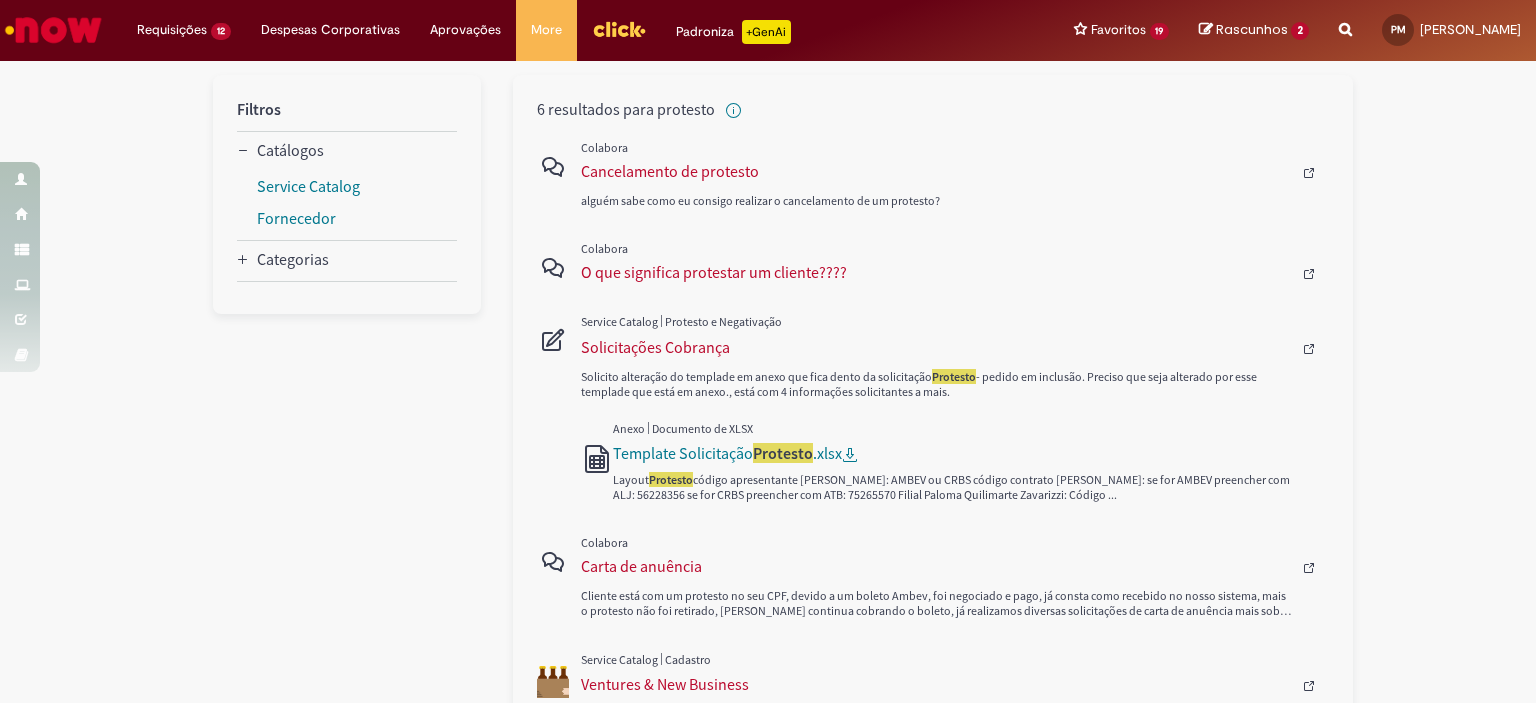 scroll, scrollTop: 237, scrollLeft: 0, axis: vertical 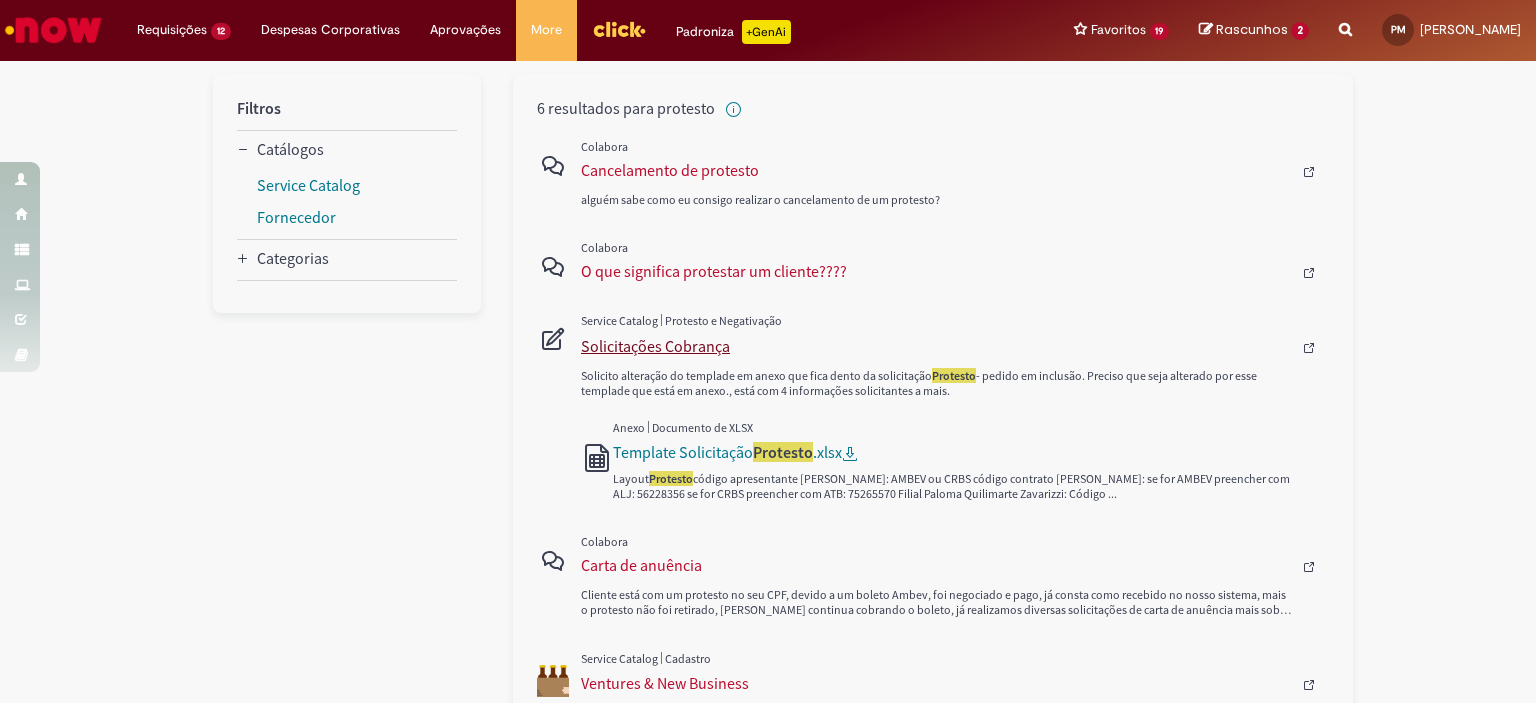 click on "Solicitações Cobrança" at bounding box center [936, 346] 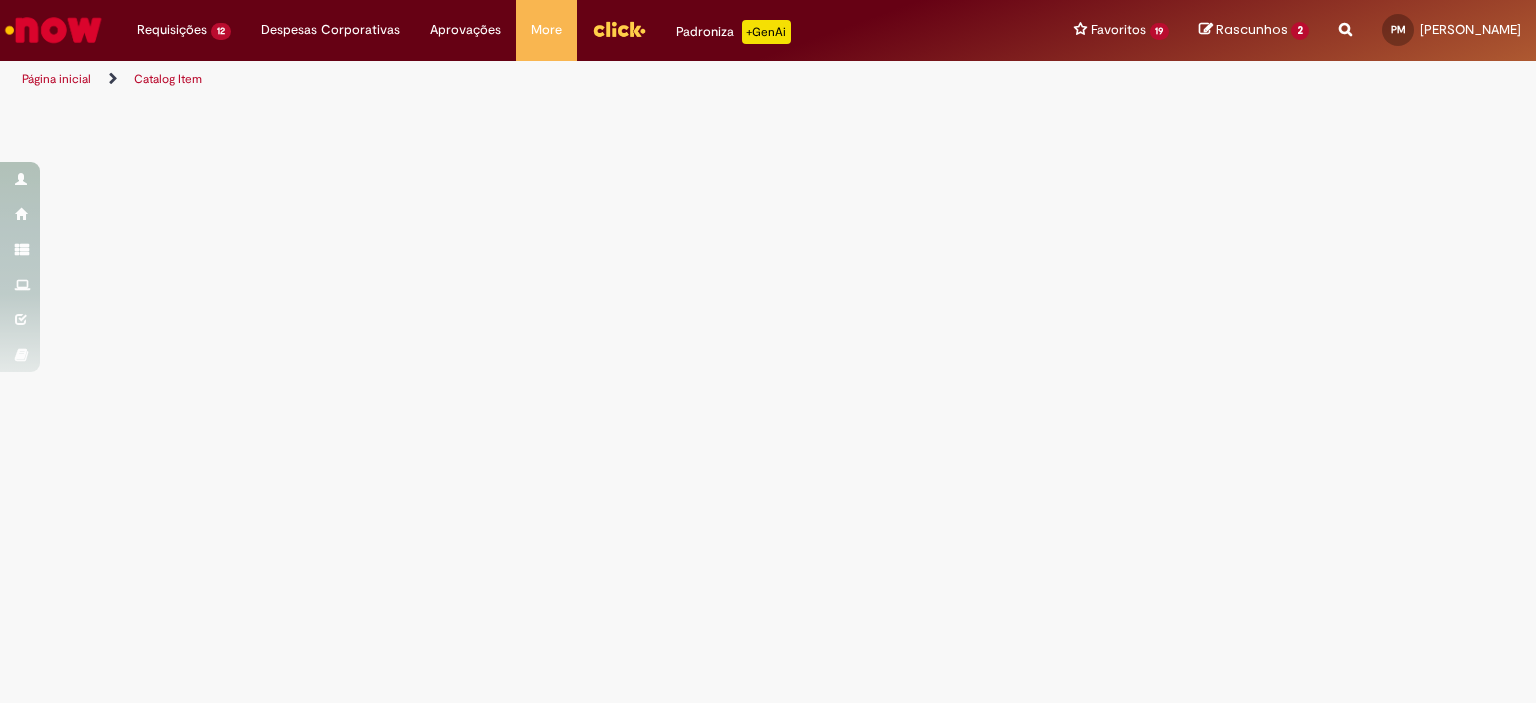 scroll, scrollTop: 0, scrollLeft: 0, axis: both 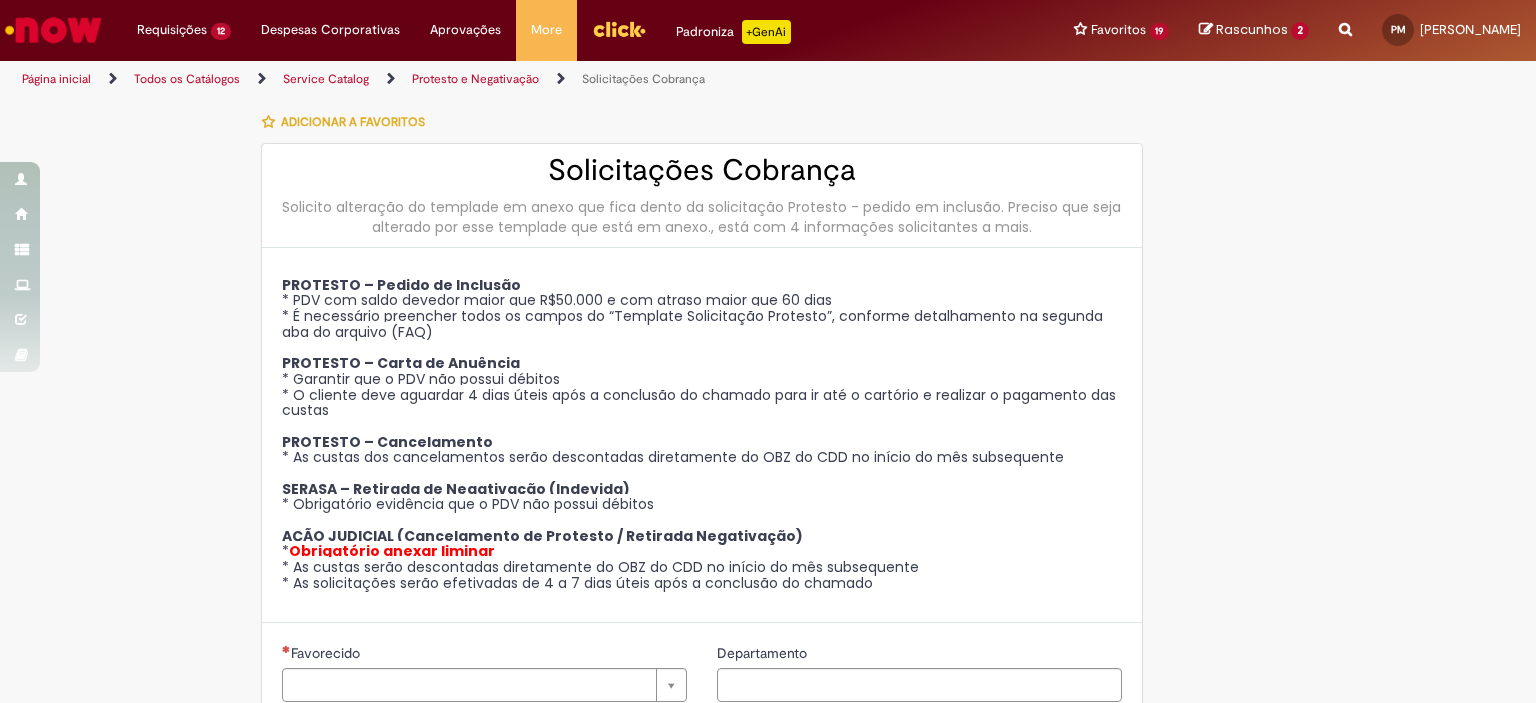 type on "********" 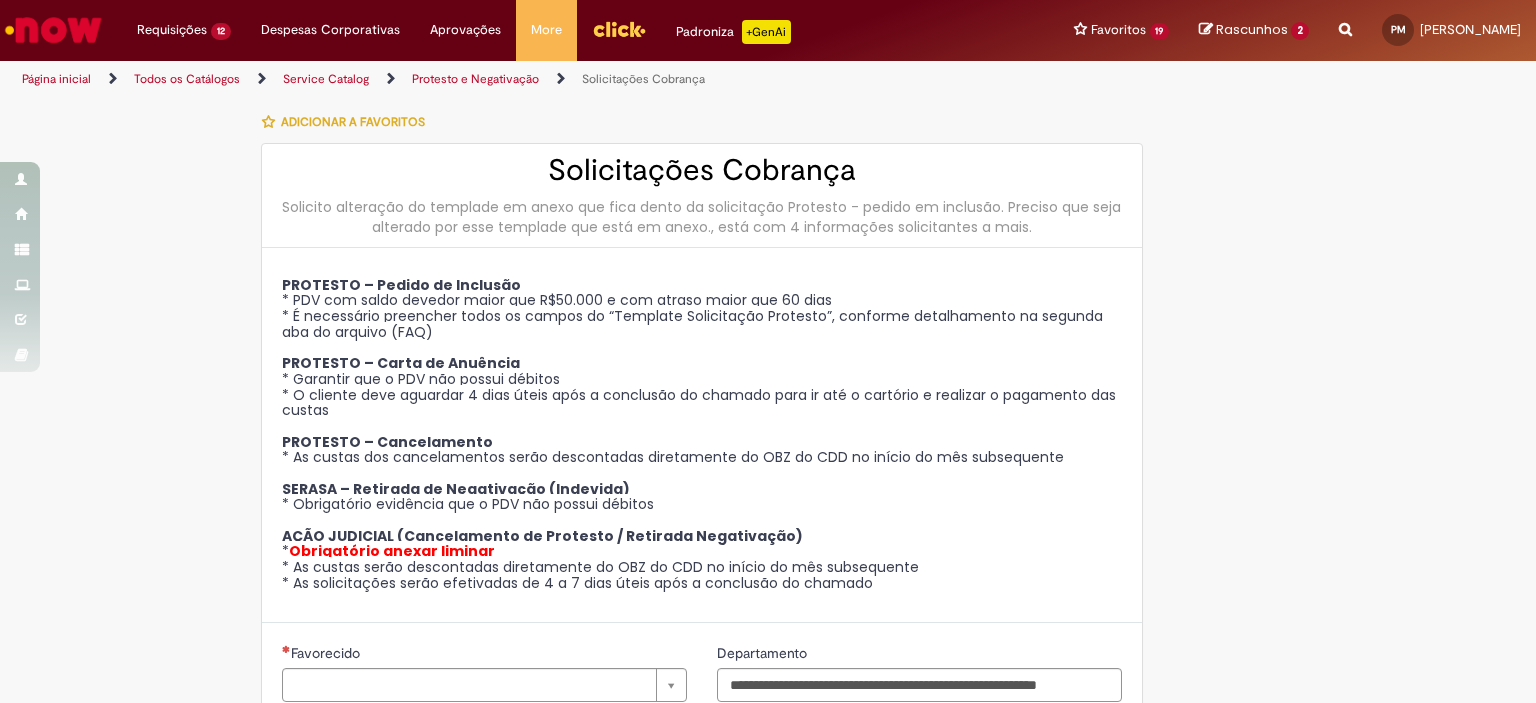 type on "**********" 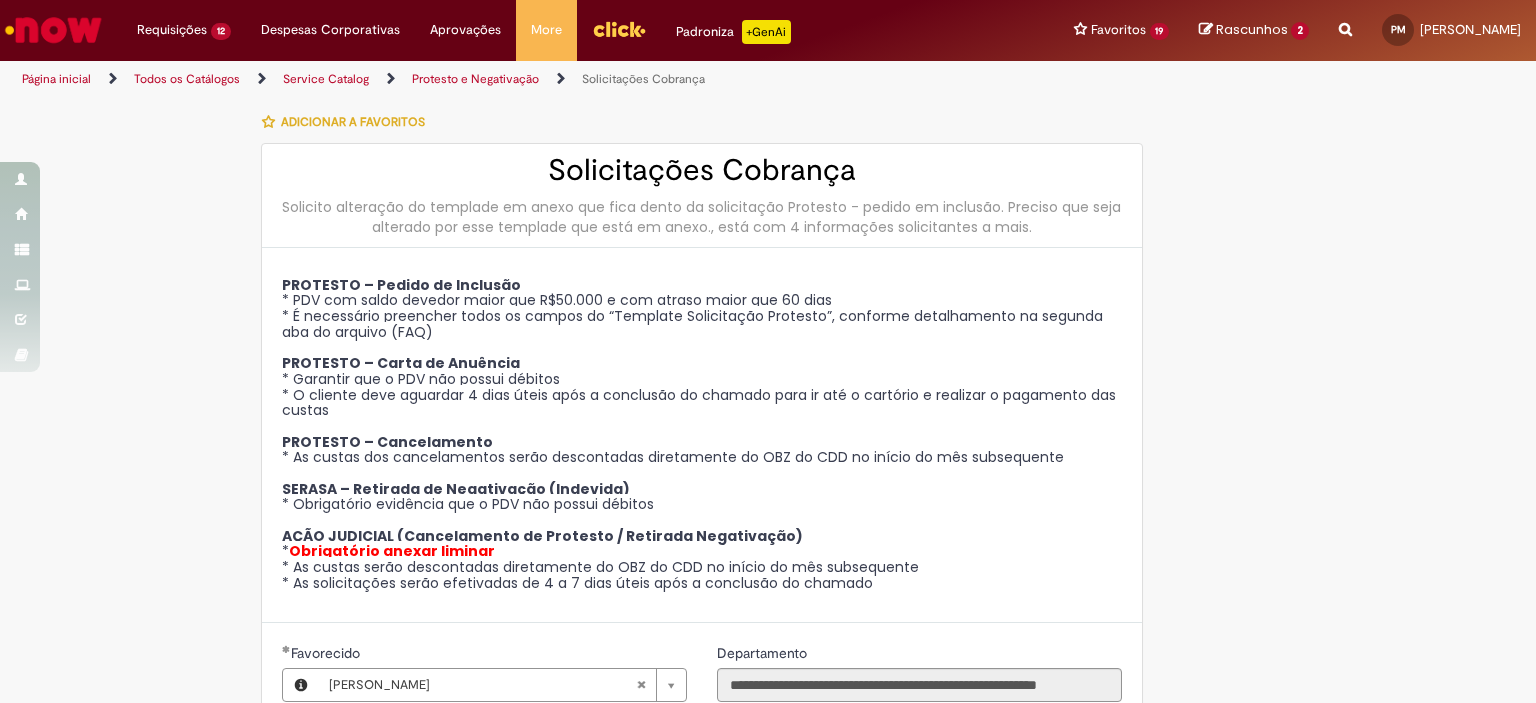 type on "**********" 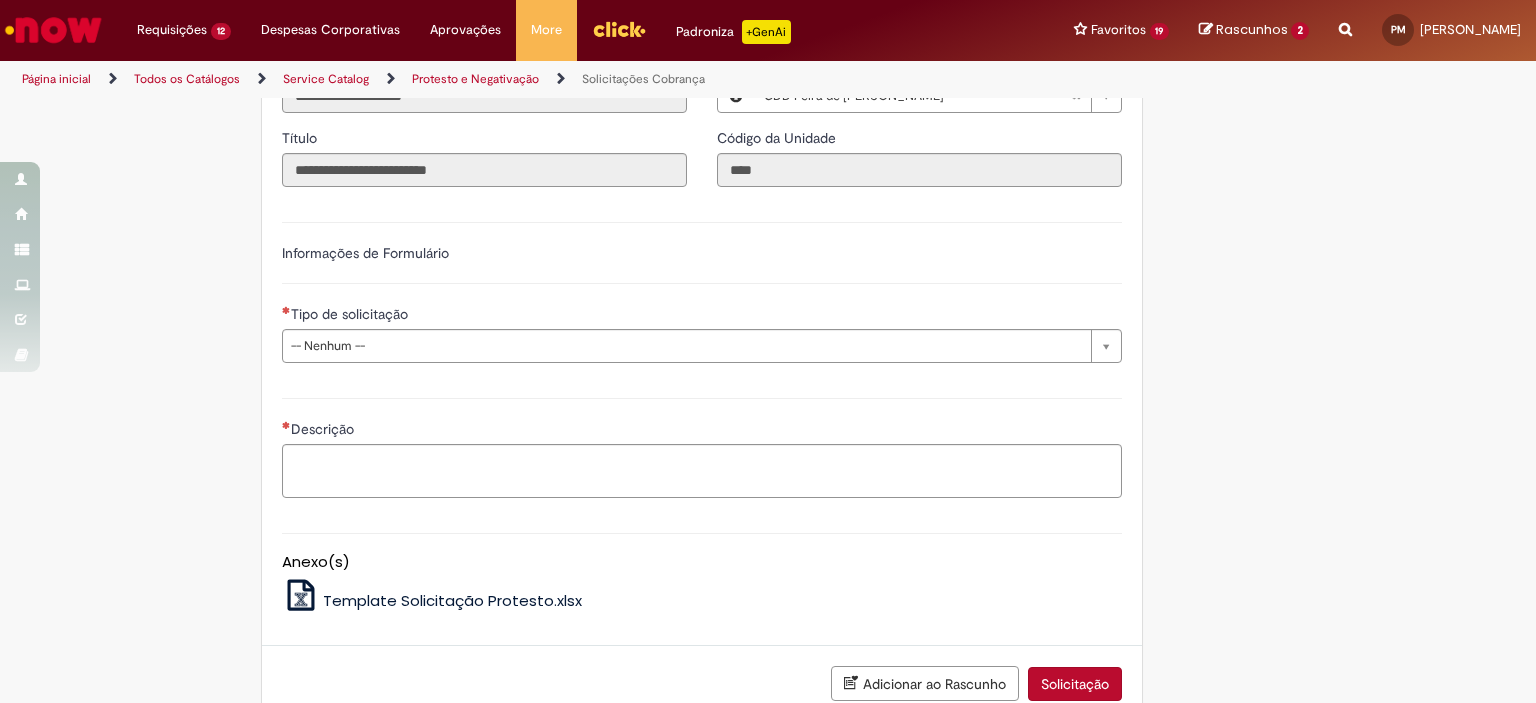 scroll, scrollTop: 799, scrollLeft: 0, axis: vertical 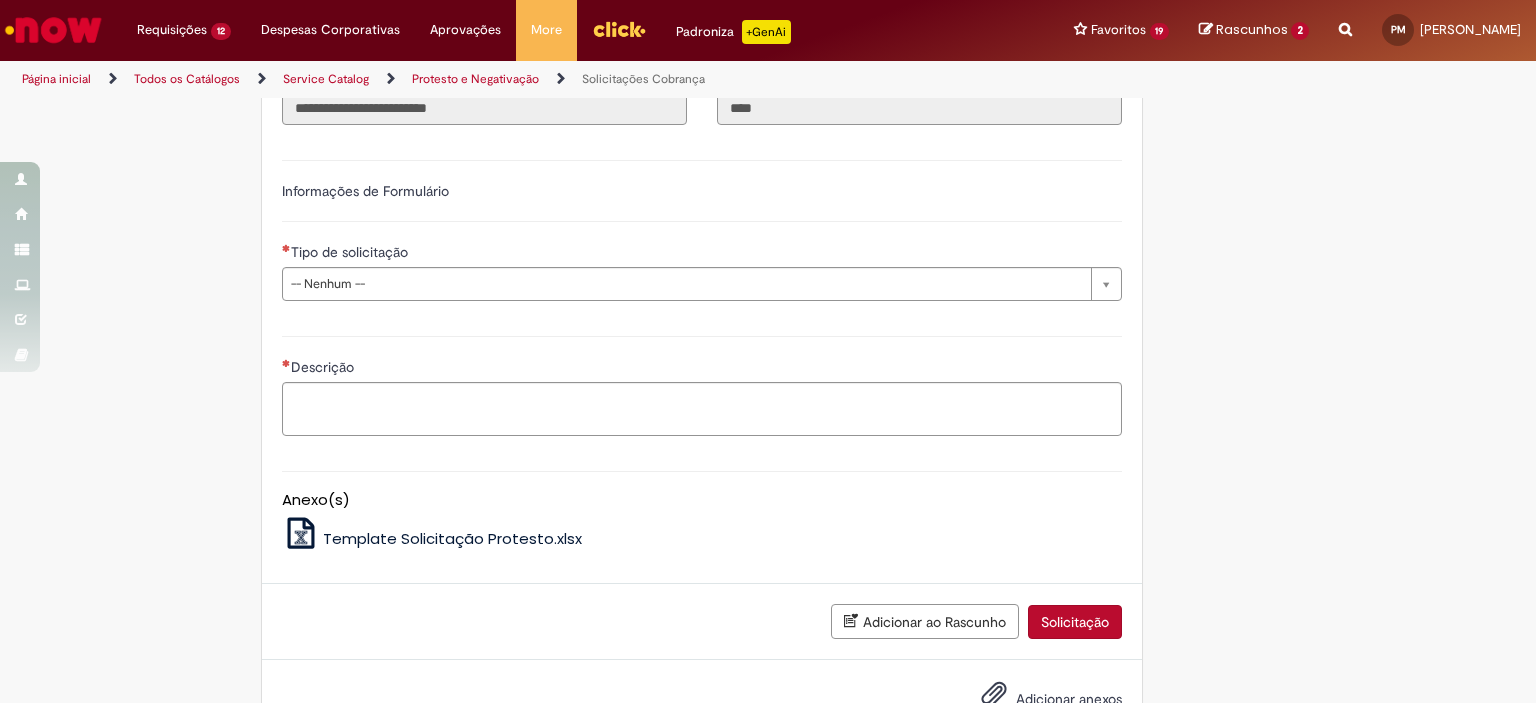 drag, startPoint x: 764, startPoint y: 259, endPoint x: 772, endPoint y: 280, distance: 22.472204 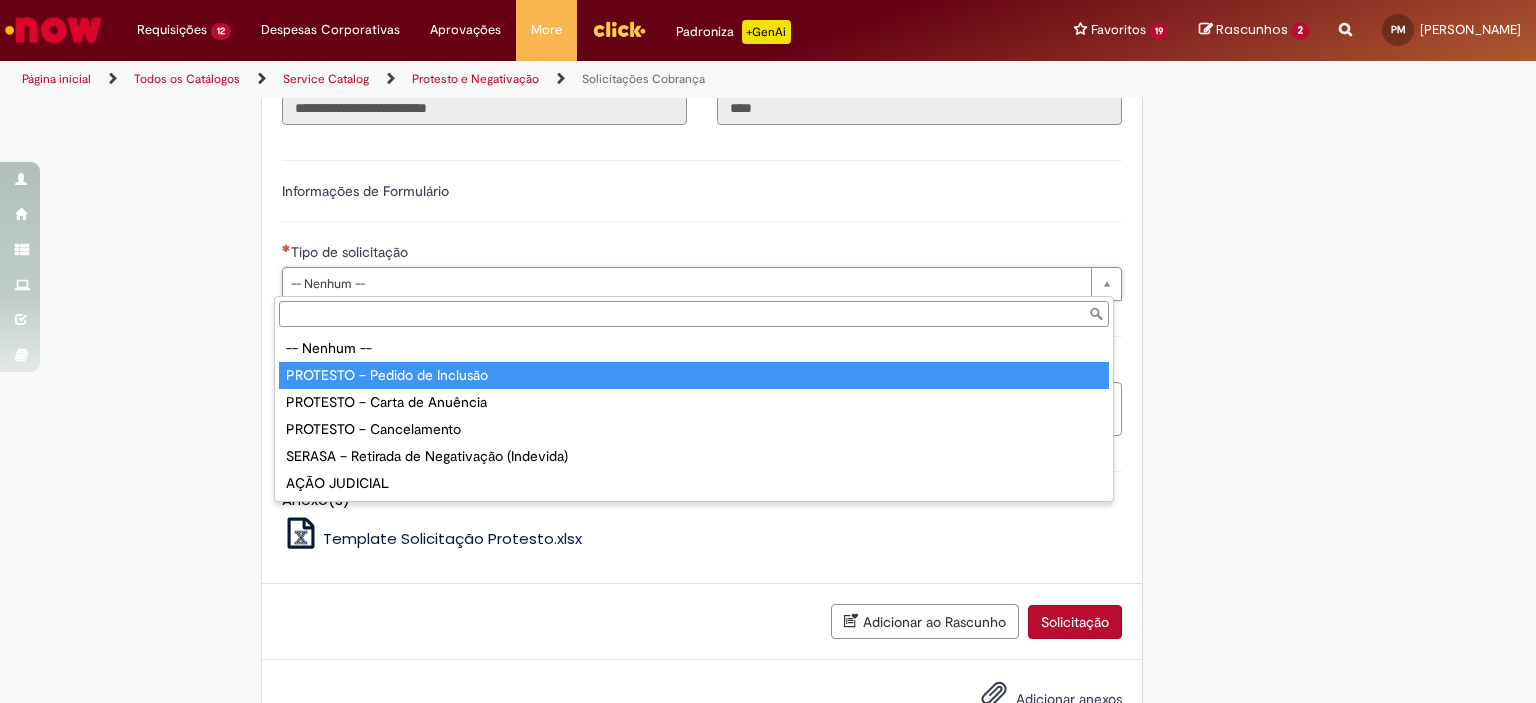 type on "**********" 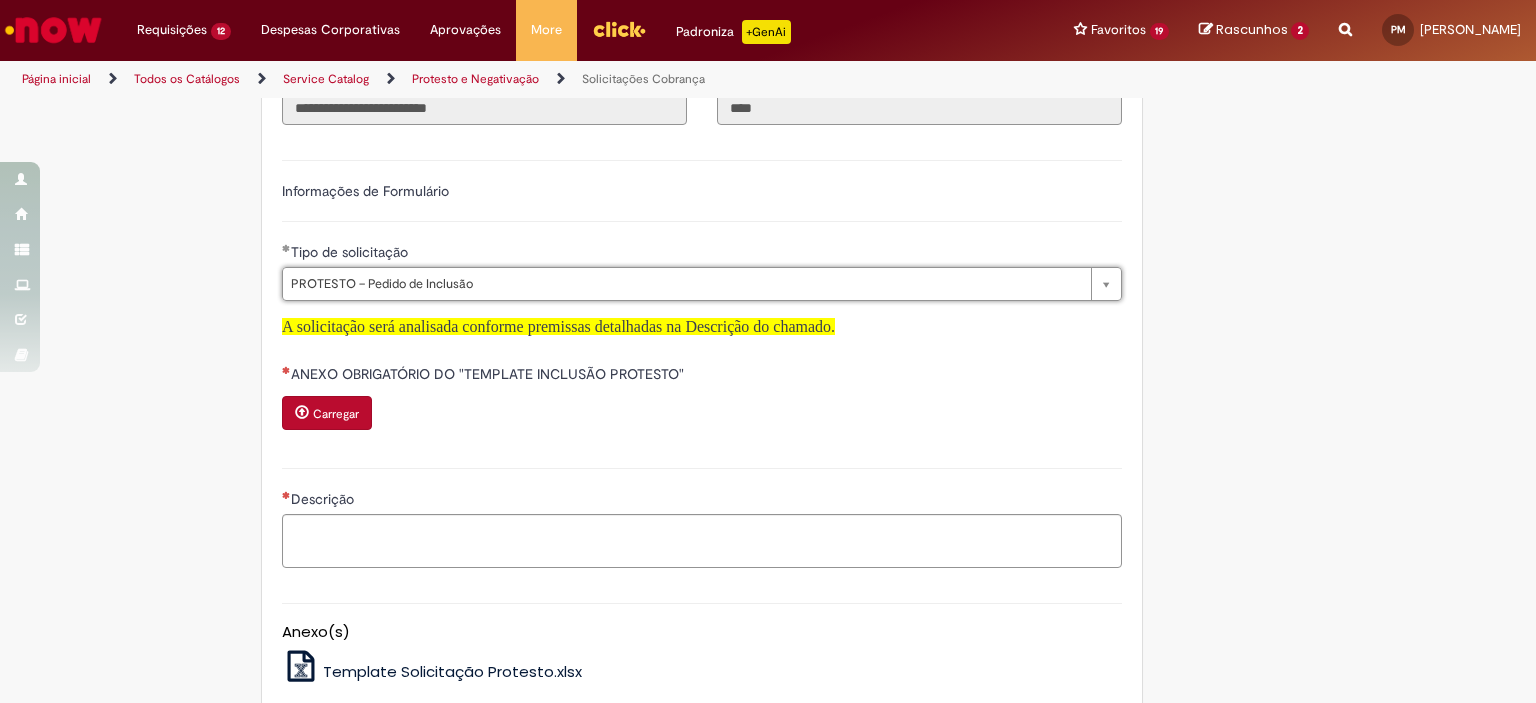 scroll, scrollTop: 994, scrollLeft: 0, axis: vertical 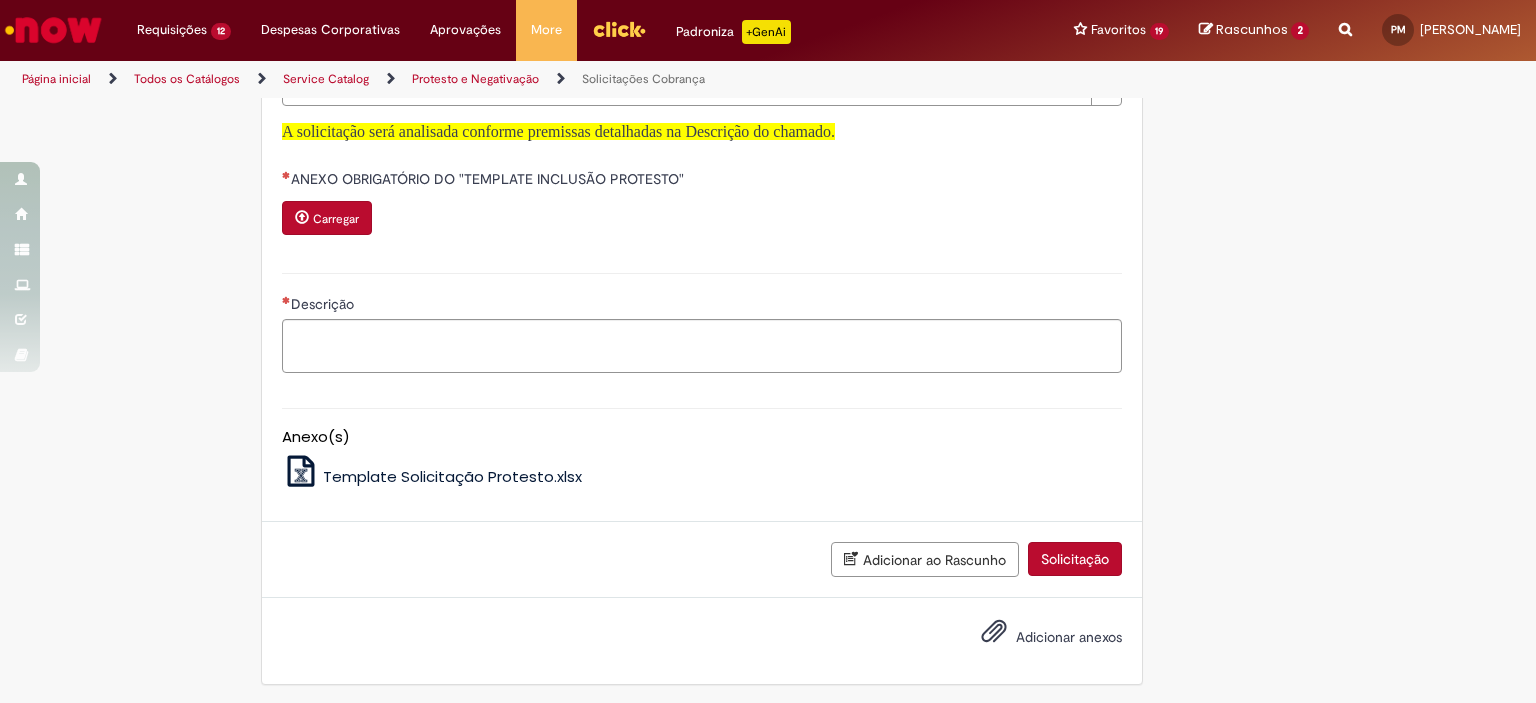 click on "Template Solicitação Protesto.xlsx" at bounding box center [452, 476] 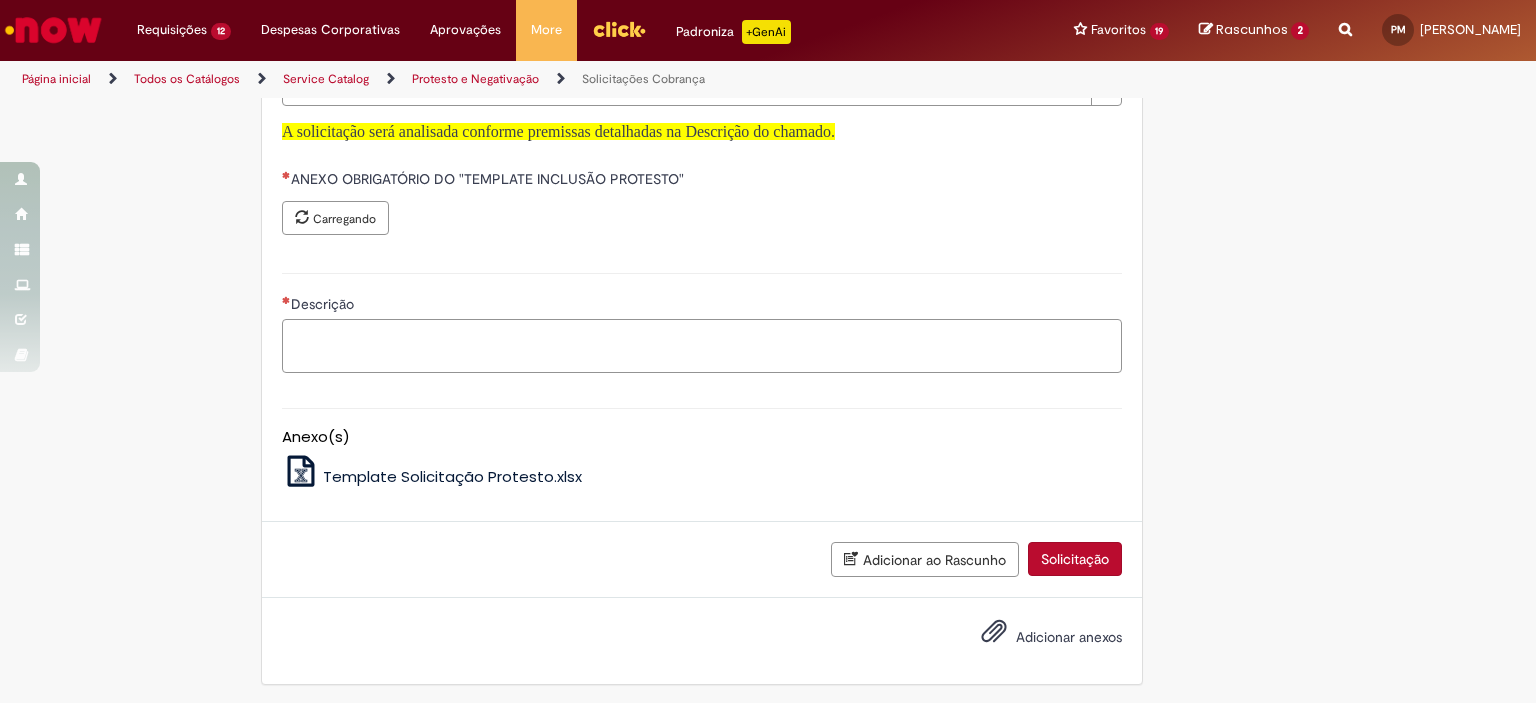 click on "Descrição" at bounding box center [702, 346] 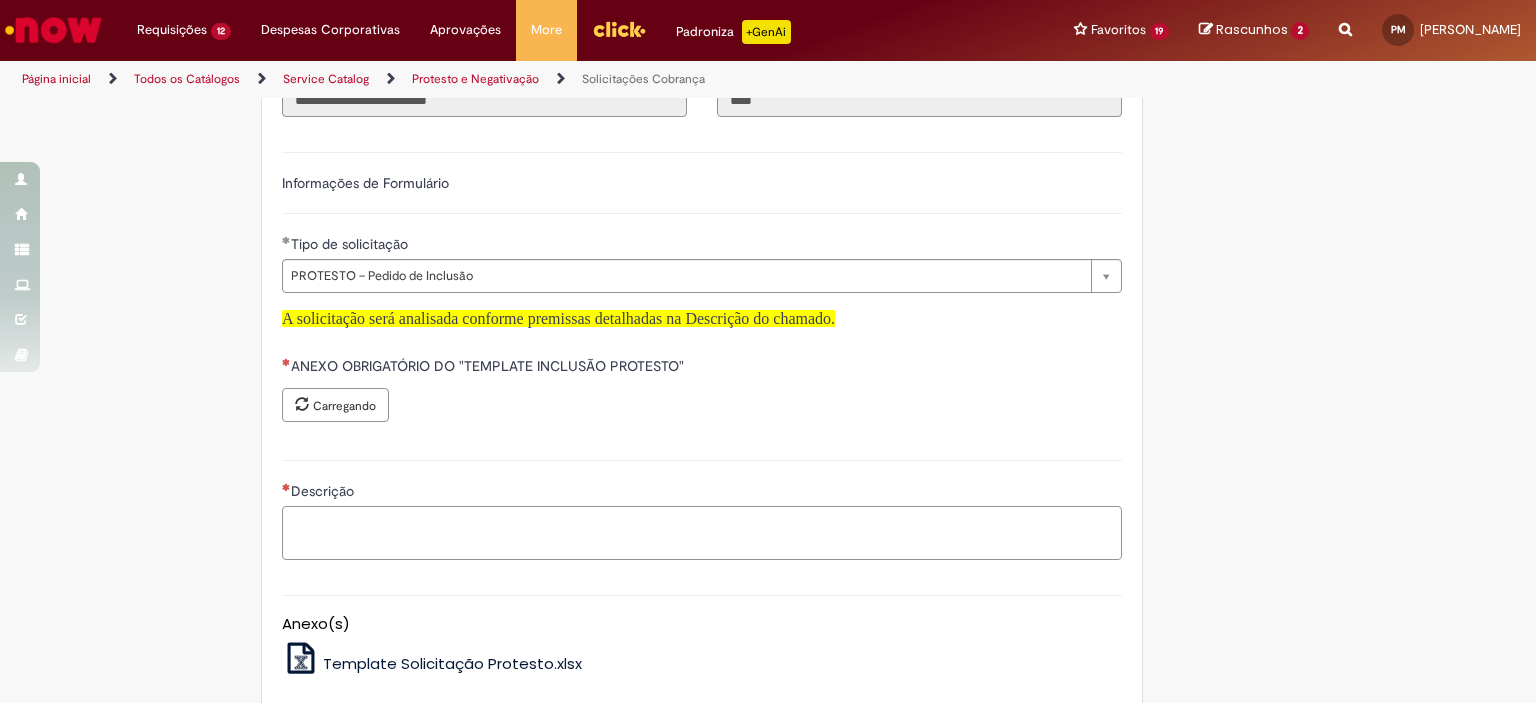 scroll, scrollTop: 801, scrollLeft: 0, axis: vertical 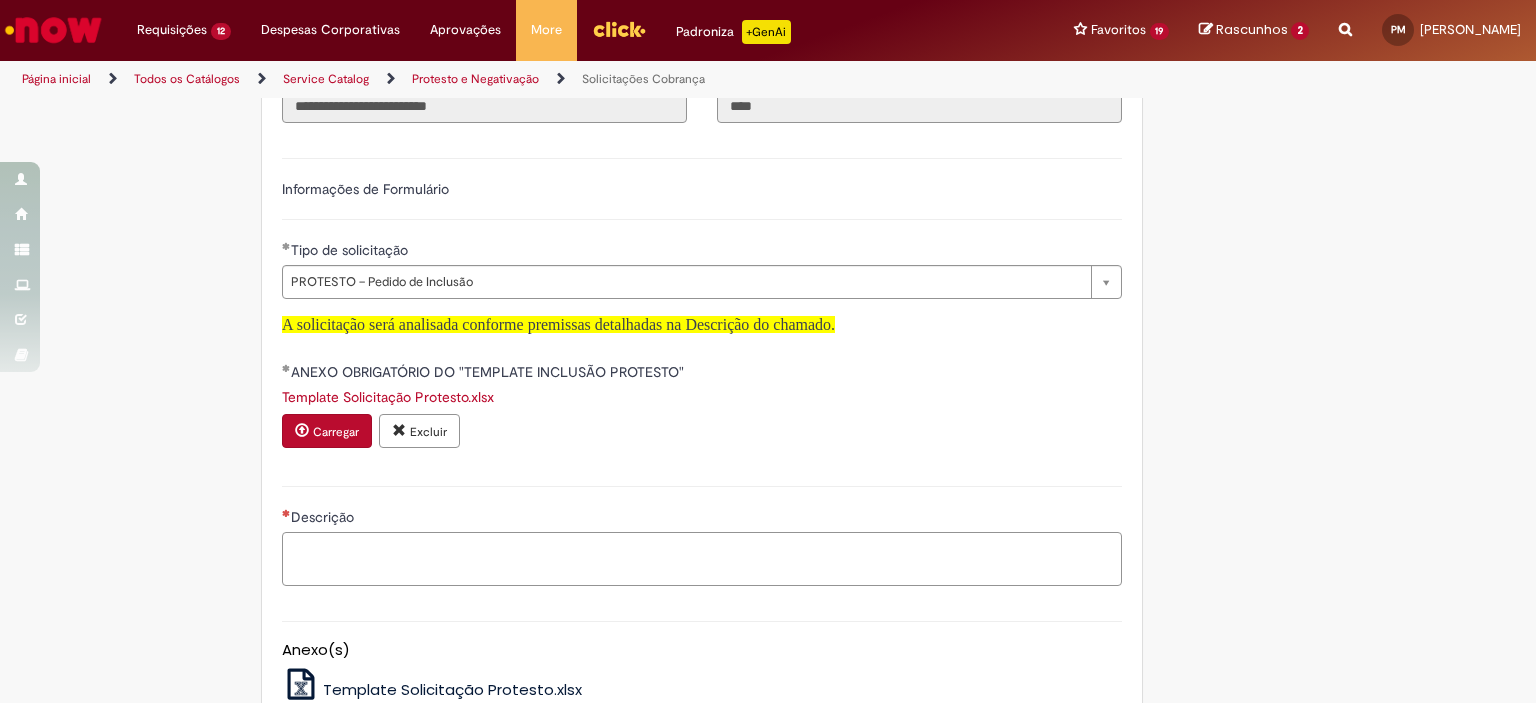 click on "Descrição" at bounding box center (702, 559) 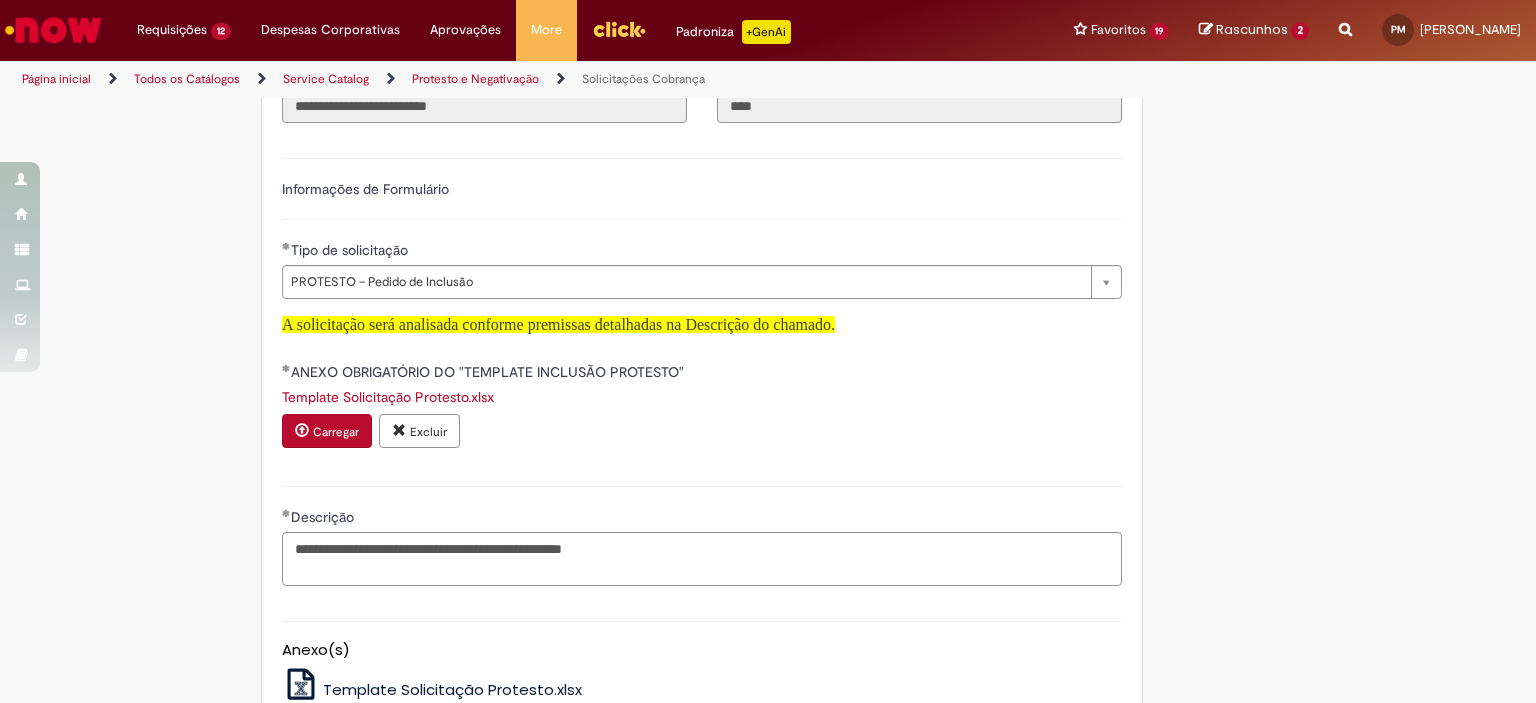 scroll, scrollTop: 1014, scrollLeft: 0, axis: vertical 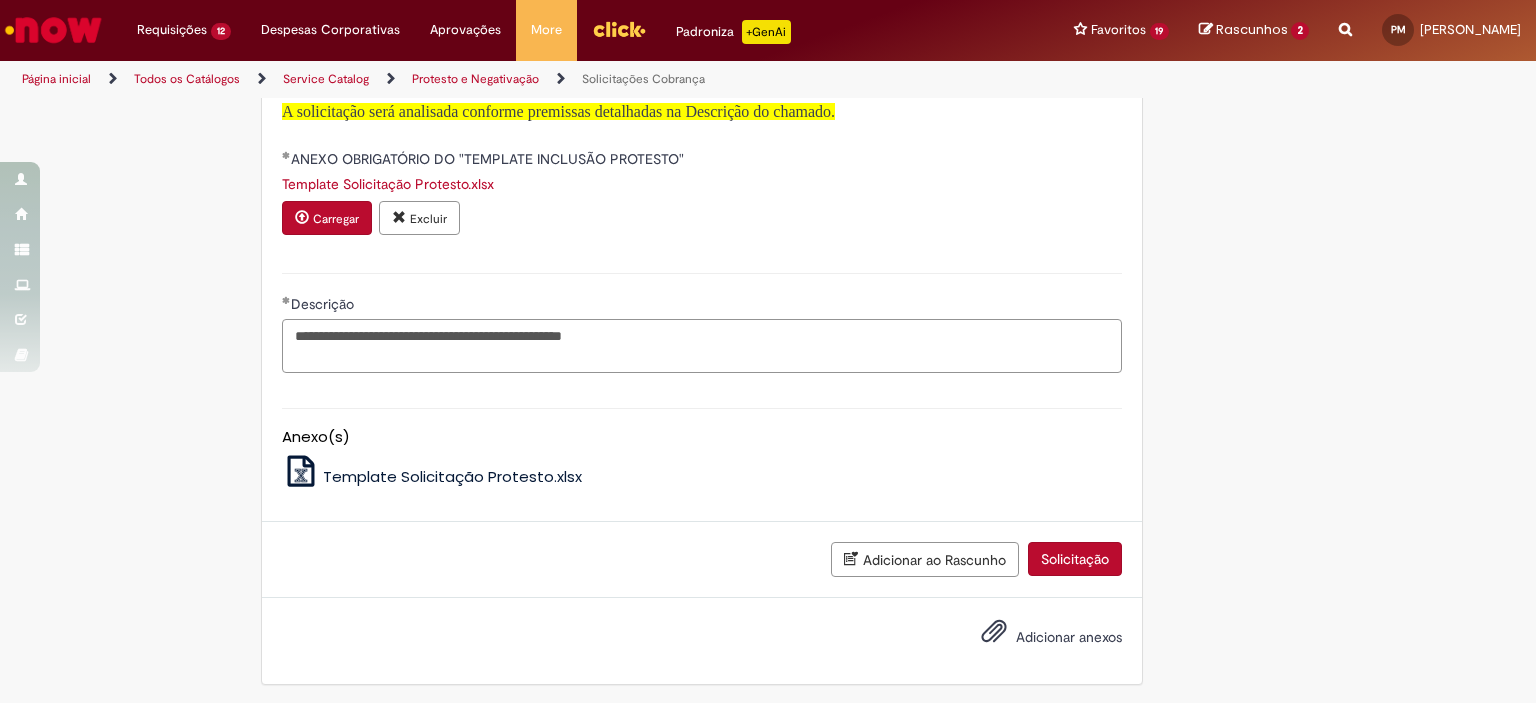 type on "**********" 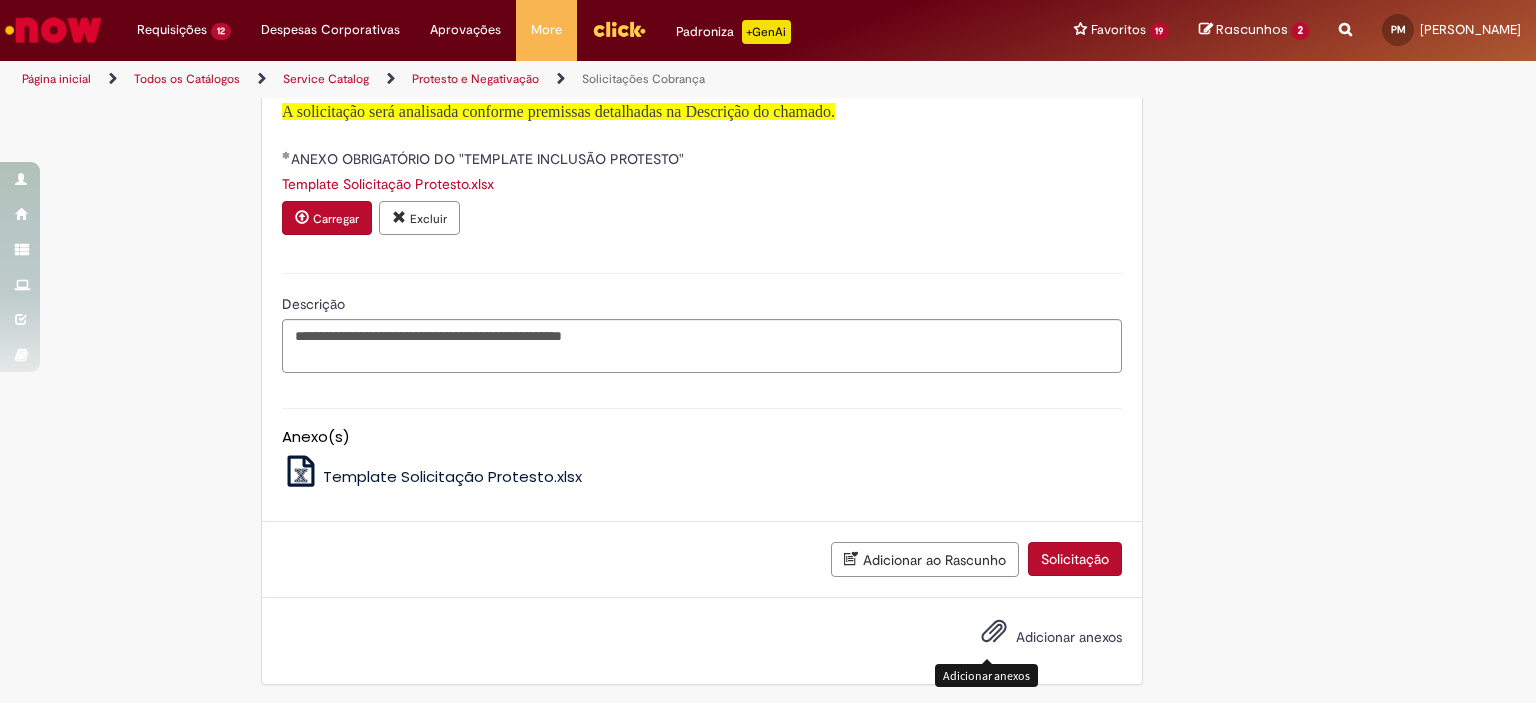 click on "Adicionar anexos" at bounding box center [994, 636] 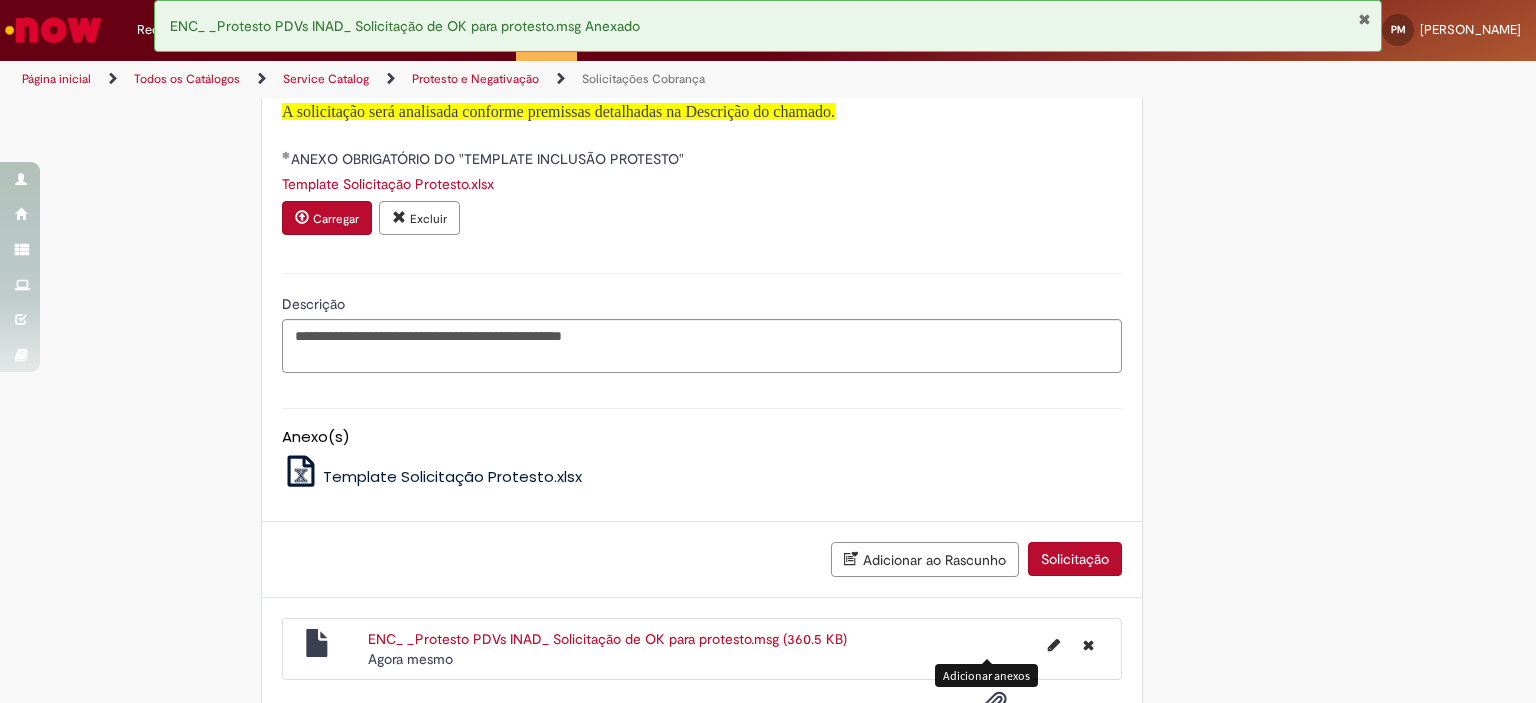 click on "Solicitação" at bounding box center (1075, 559) 